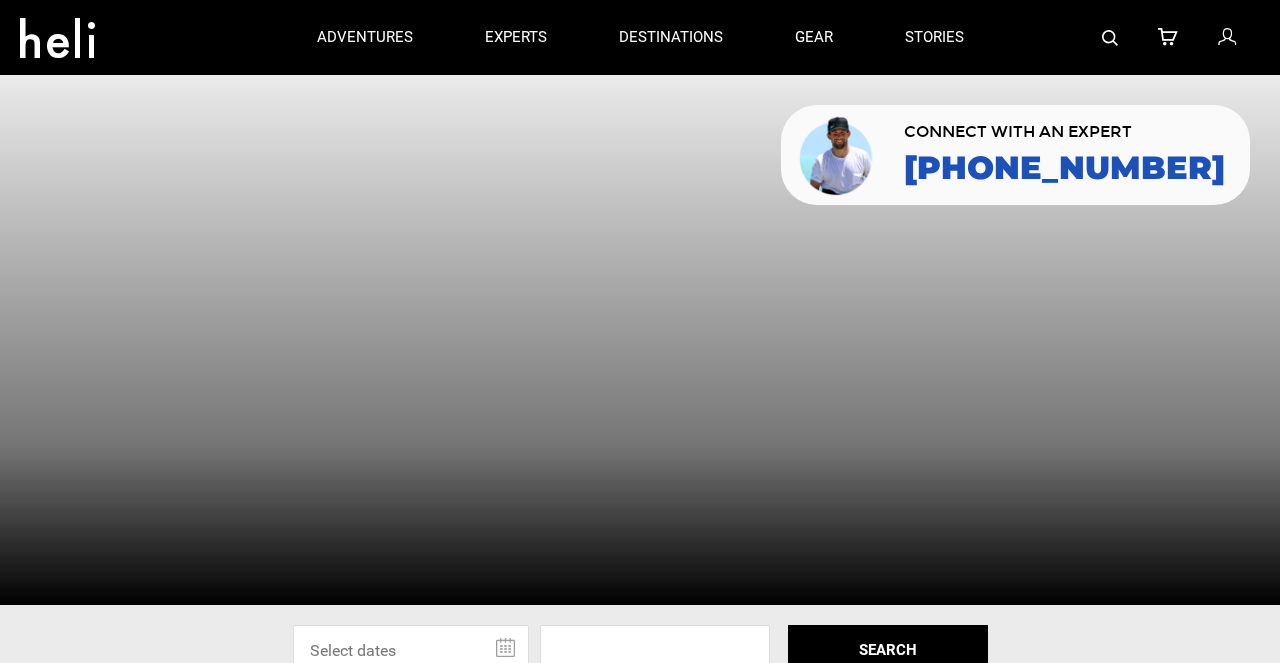 scroll, scrollTop: 0, scrollLeft: 0, axis: both 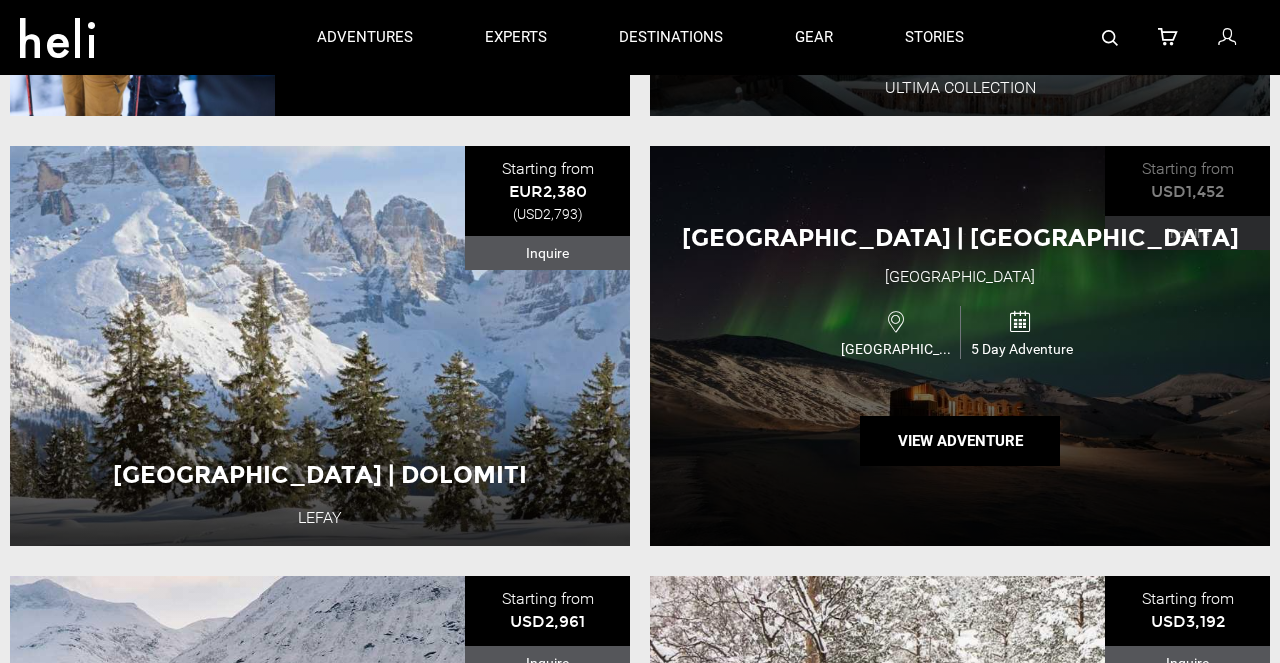 click on "Iceland 5 Day Adventure" at bounding box center [960, 332] 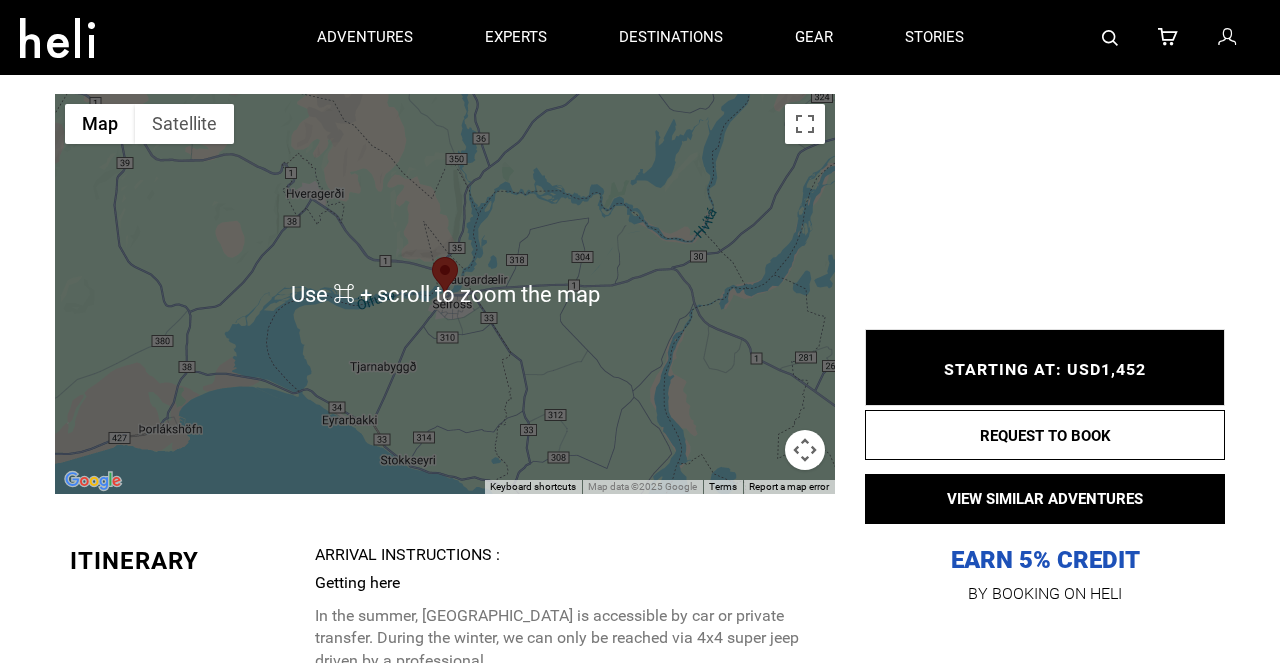 scroll, scrollTop: 2948, scrollLeft: 0, axis: vertical 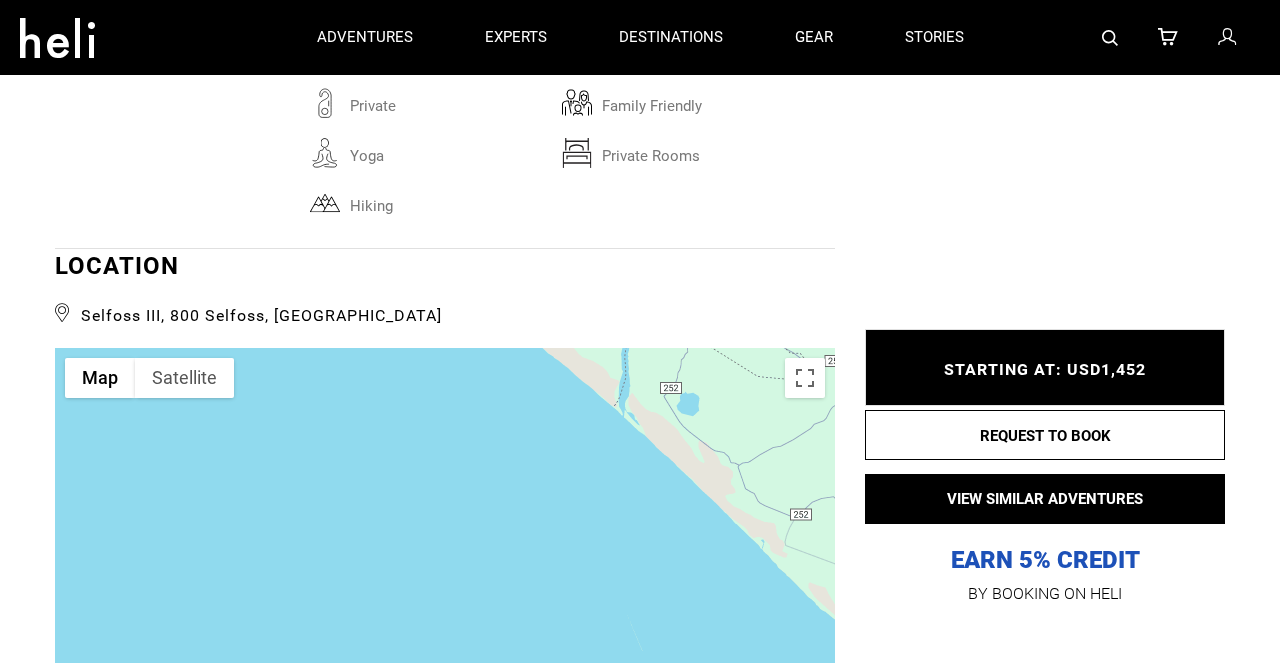 drag, startPoint x: 613, startPoint y: 298, endPoint x: 468, endPoint y: -91, distance: 415.14575 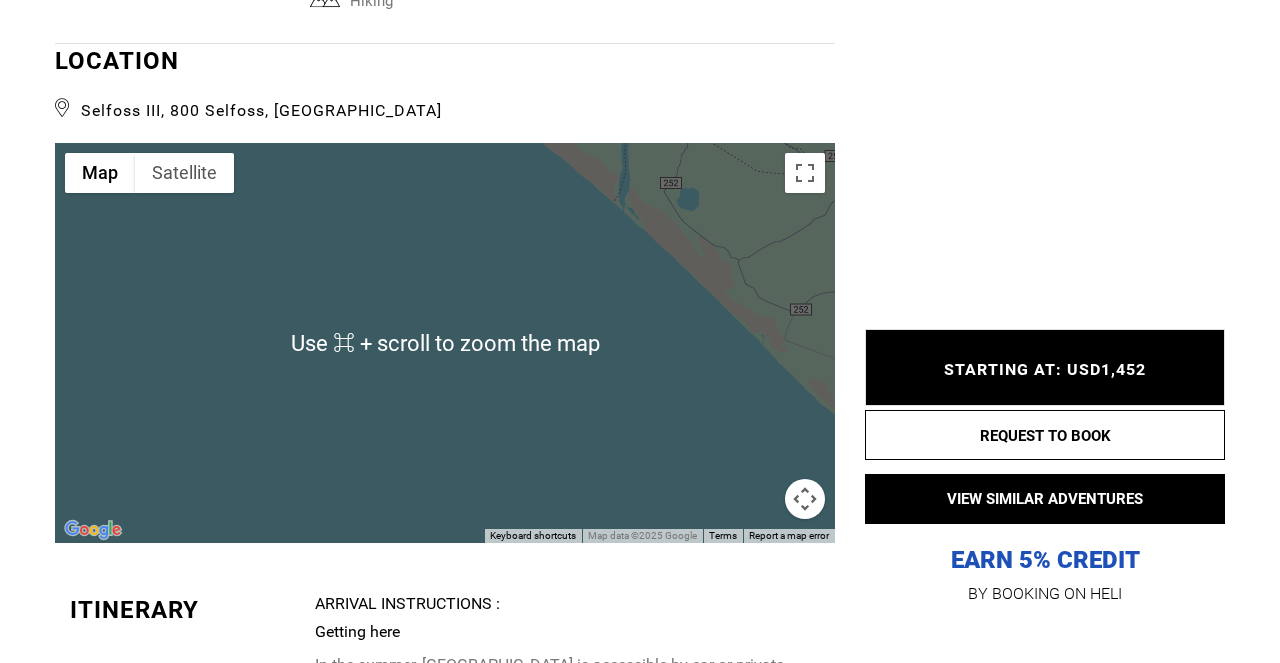 scroll, scrollTop: 2951, scrollLeft: 0, axis: vertical 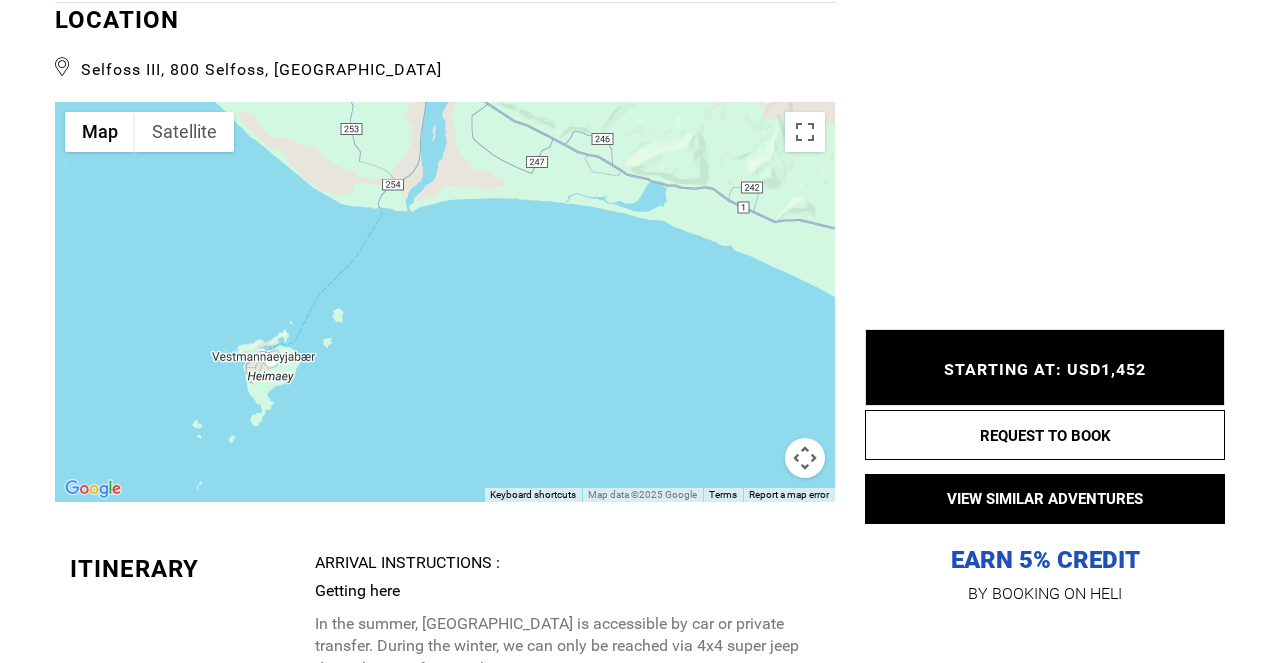 drag, startPoint x: 575, startPoint y: 409, endPoint x: 3, endPoint y: 183, distance: 615.02844 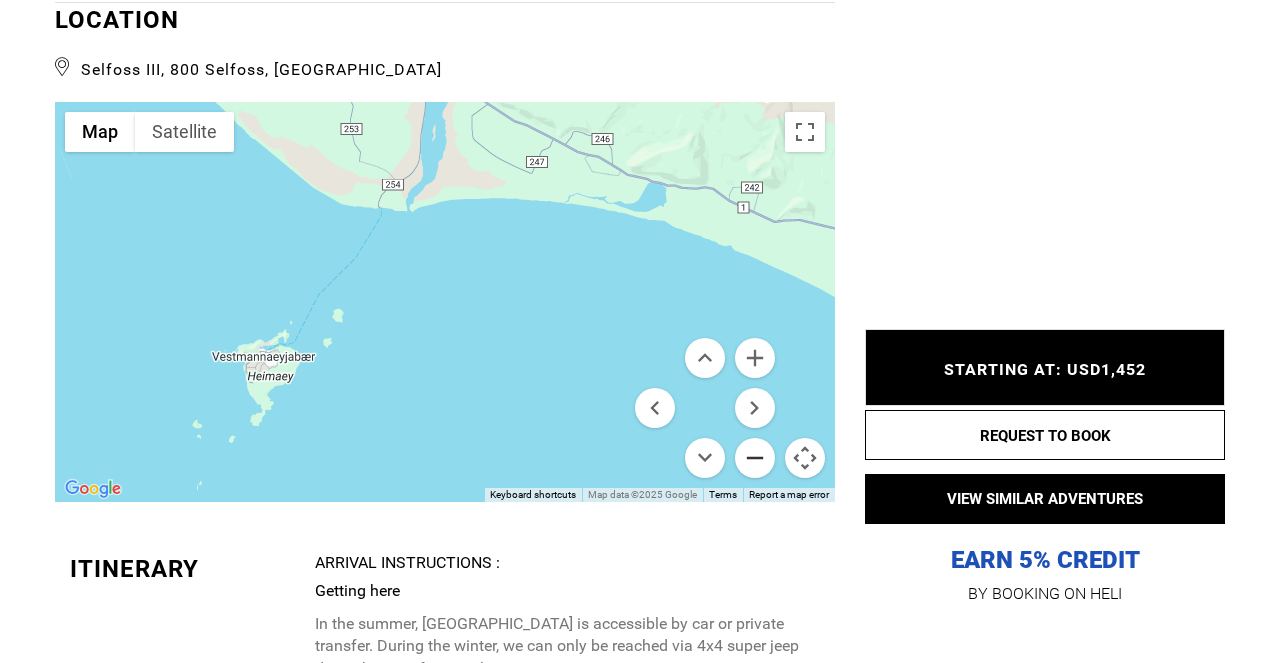 click at bounding box center (755, 458) 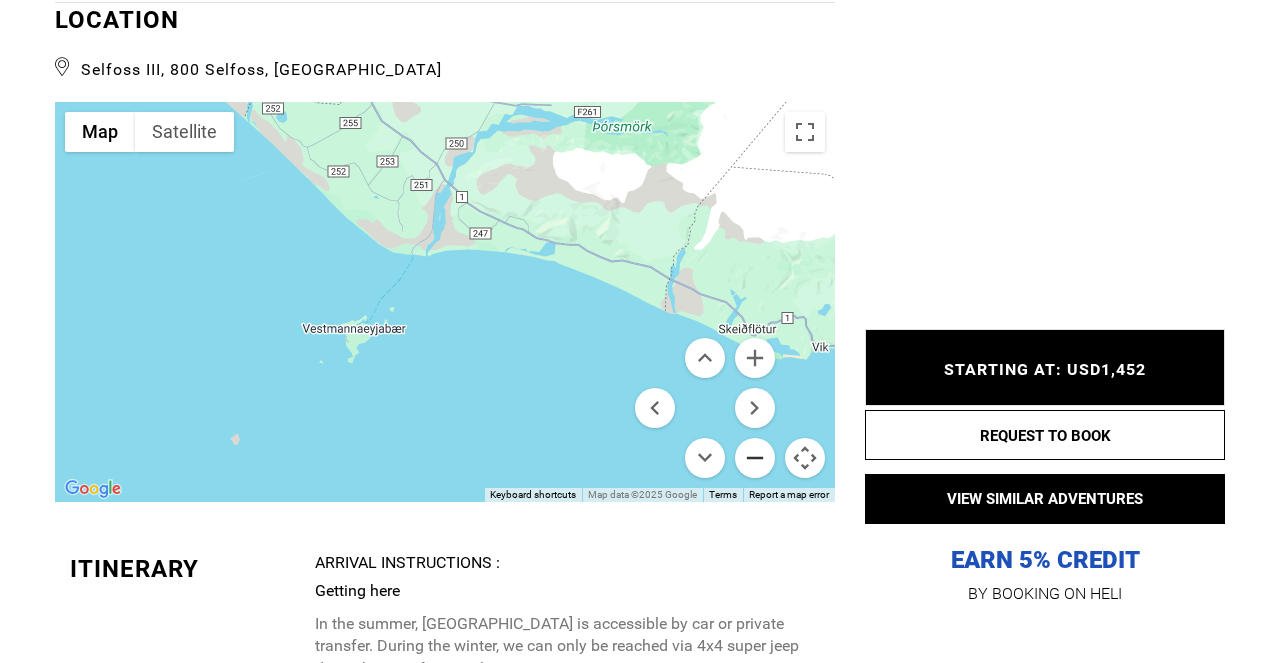 click at bounding box center (755, 458) 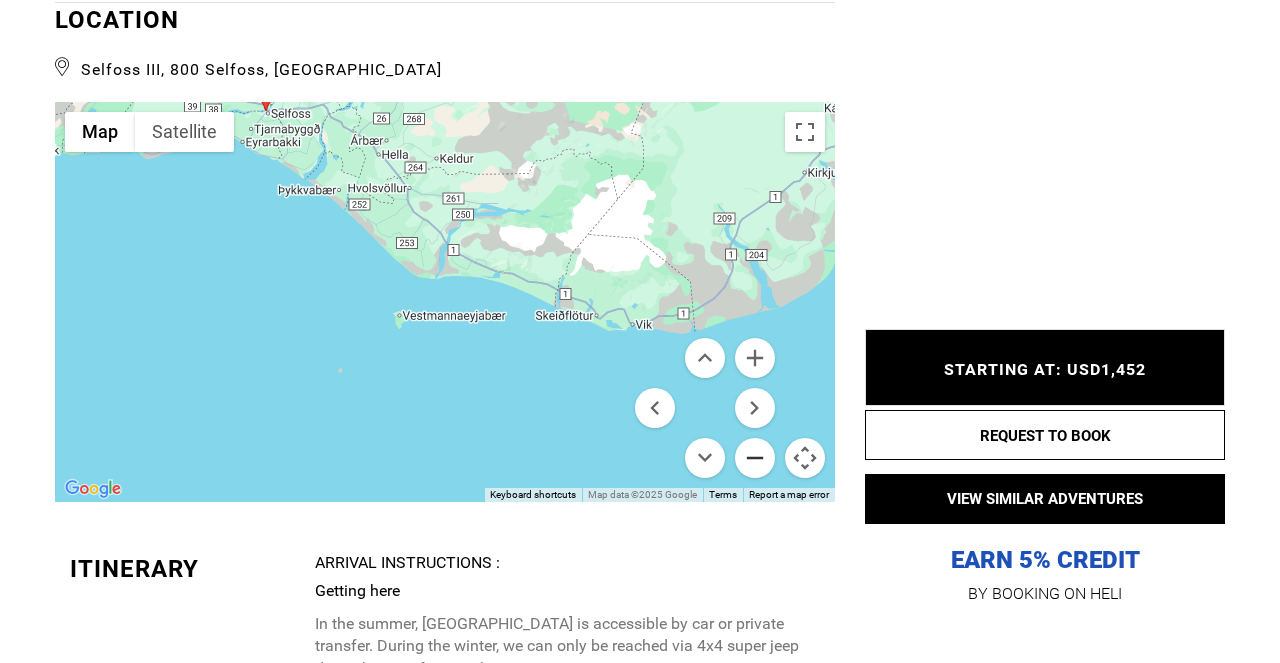 click at bounding box center [755, 458] 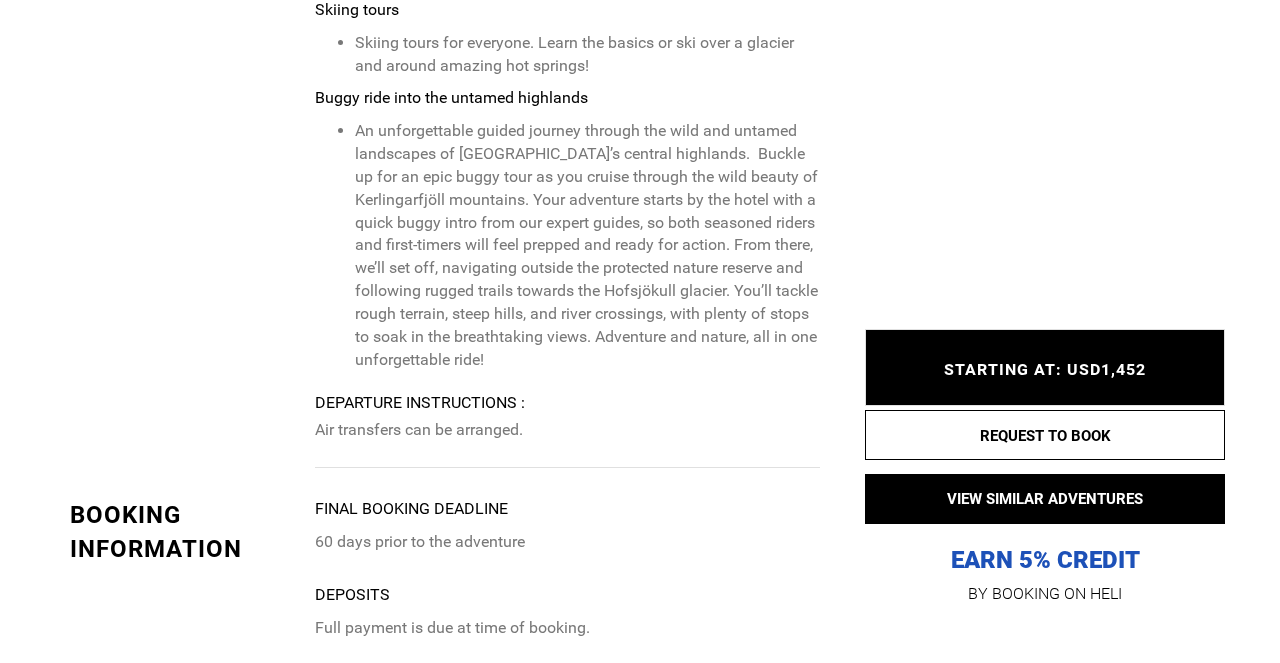 scroll, scrollTop: 4654, scrollLeft: 0, axis: vertical 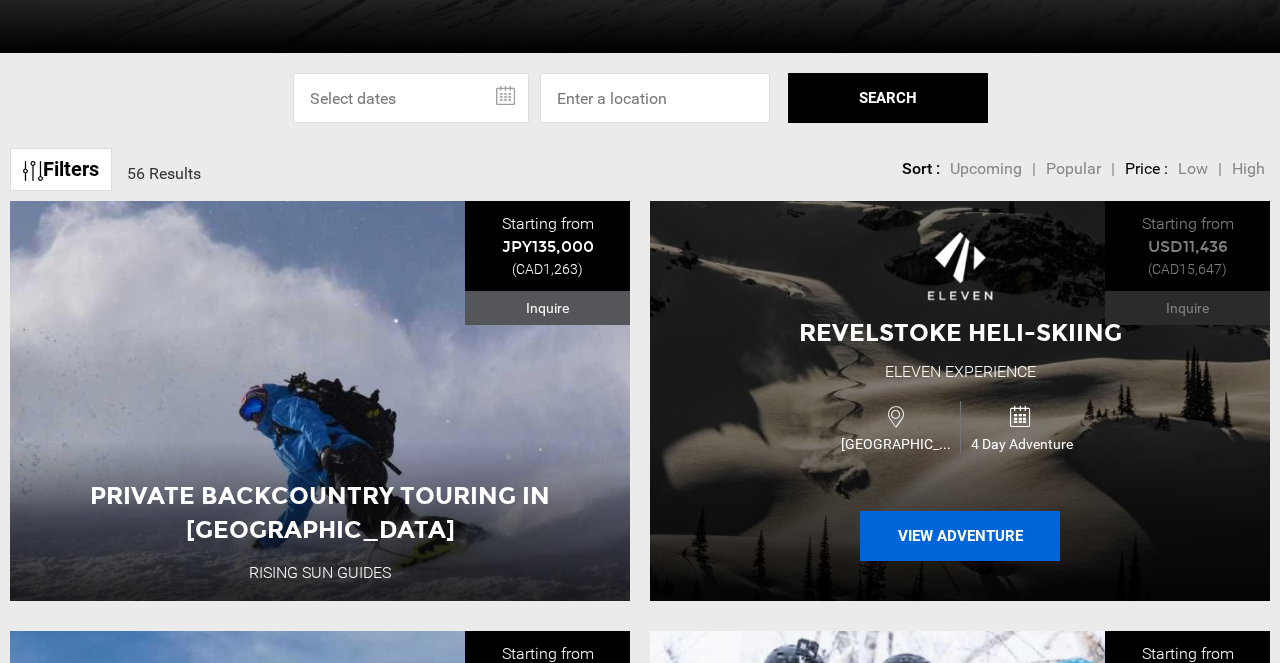 click on "View Adventure" at bounding box center (960, 536) 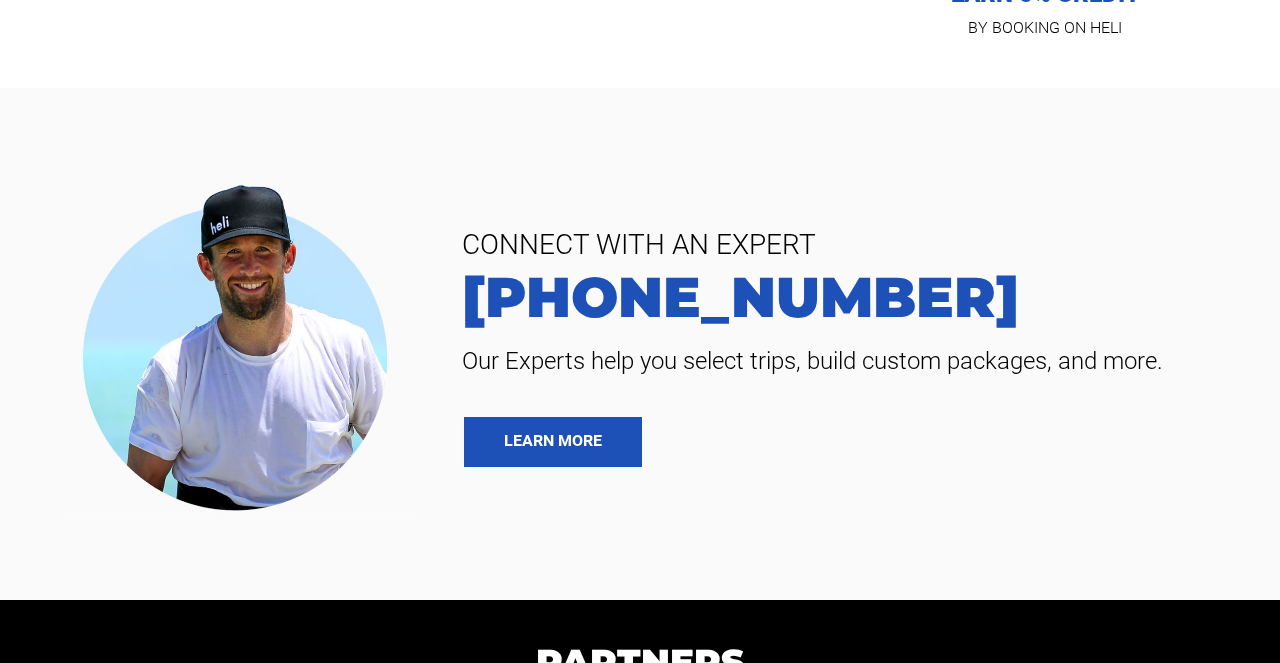 scroll, scrollTop: 7775, scrollLeft: 0, axis: vertical 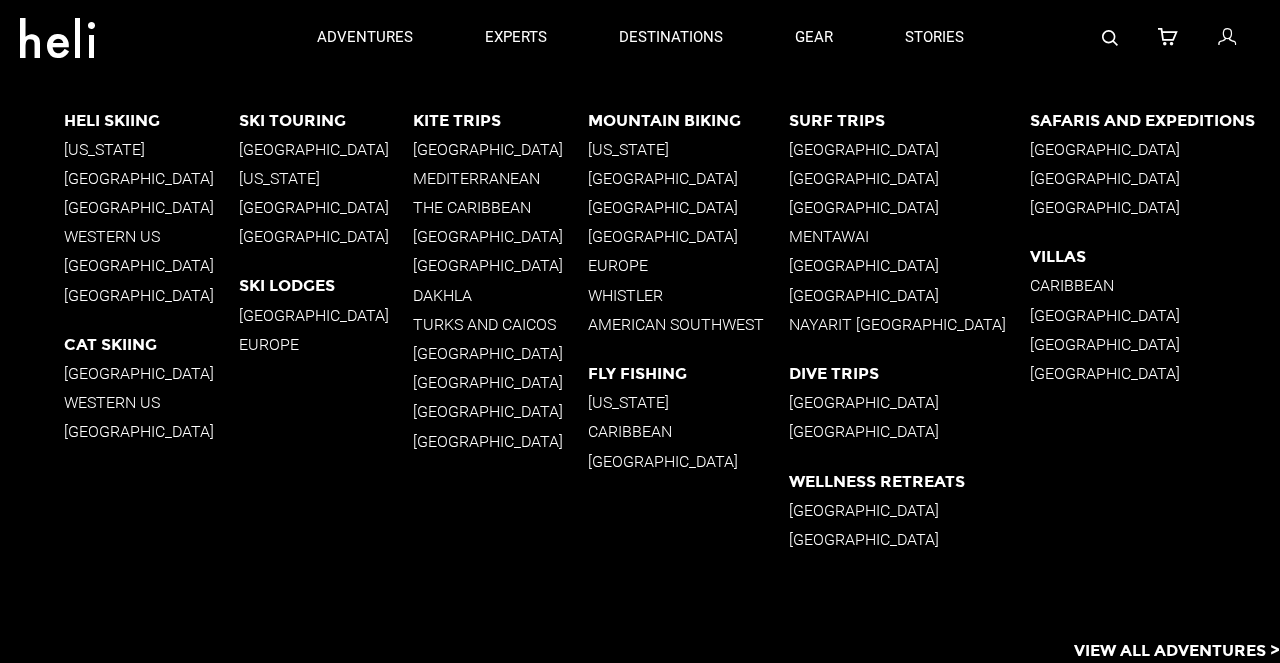click on "[GEOGRAPHIC_DATA]" at bounding box center [151, 374] 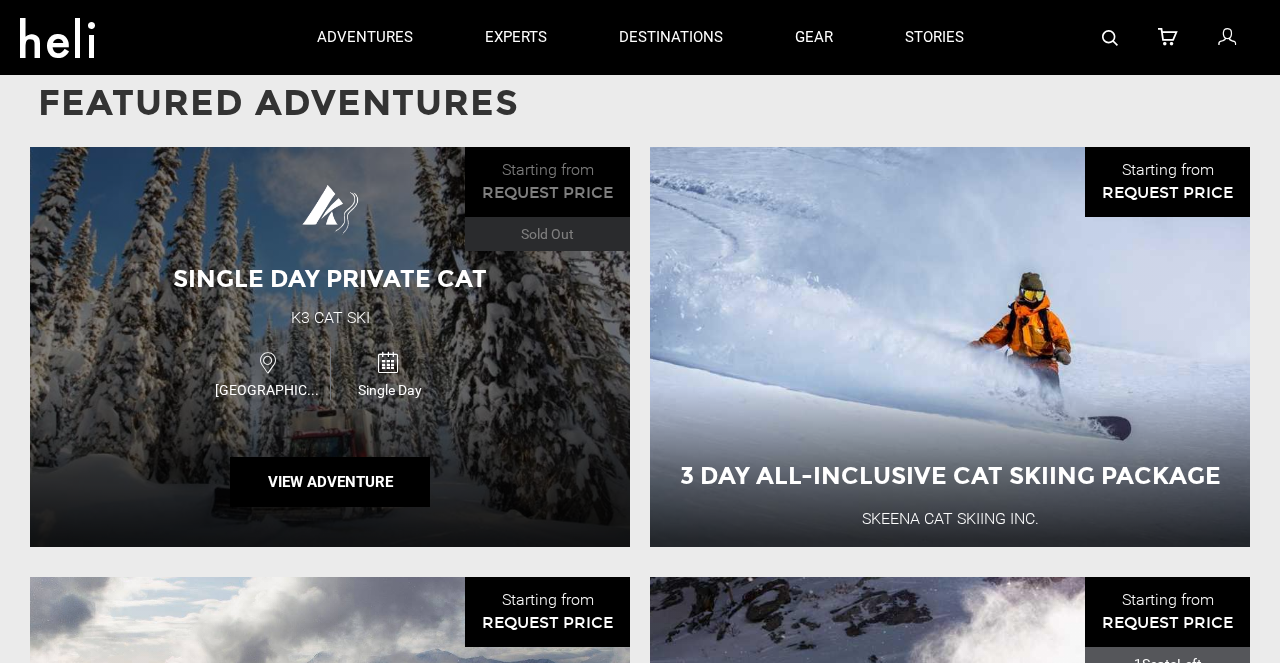 scroll, scrollTop: 1620, scrollLeft: 0, axis: vertical 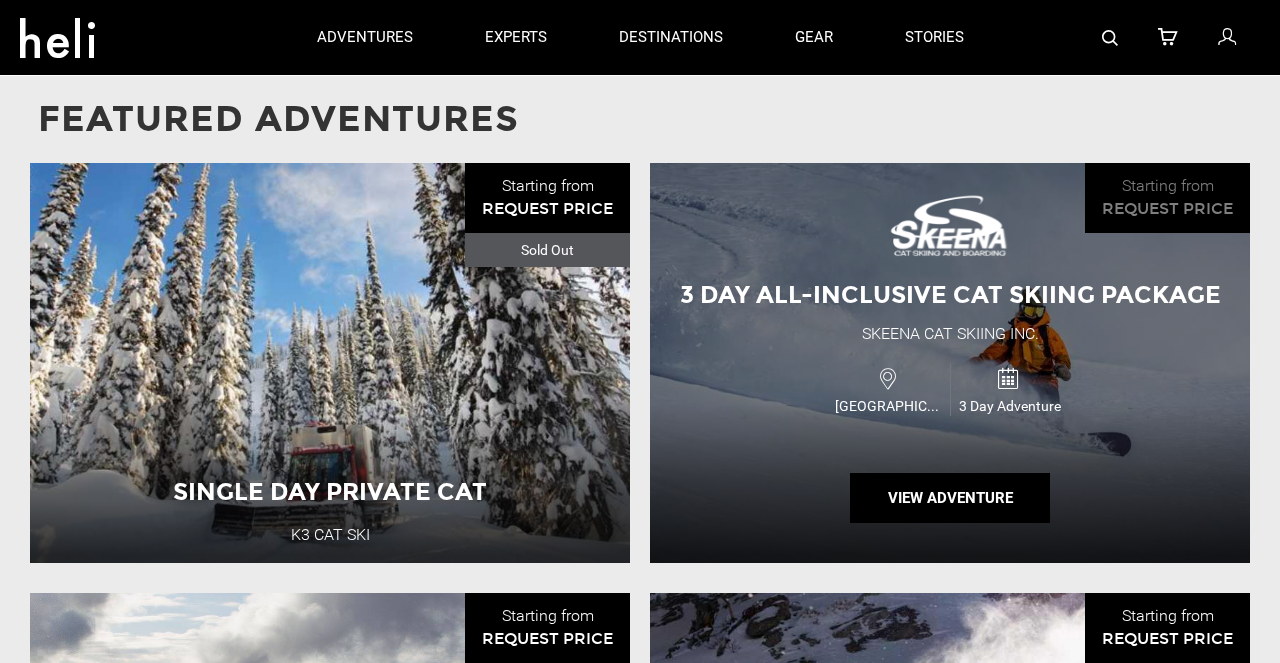 click on "Canada 3 Day Adventure" at bounding box center (950, 389) 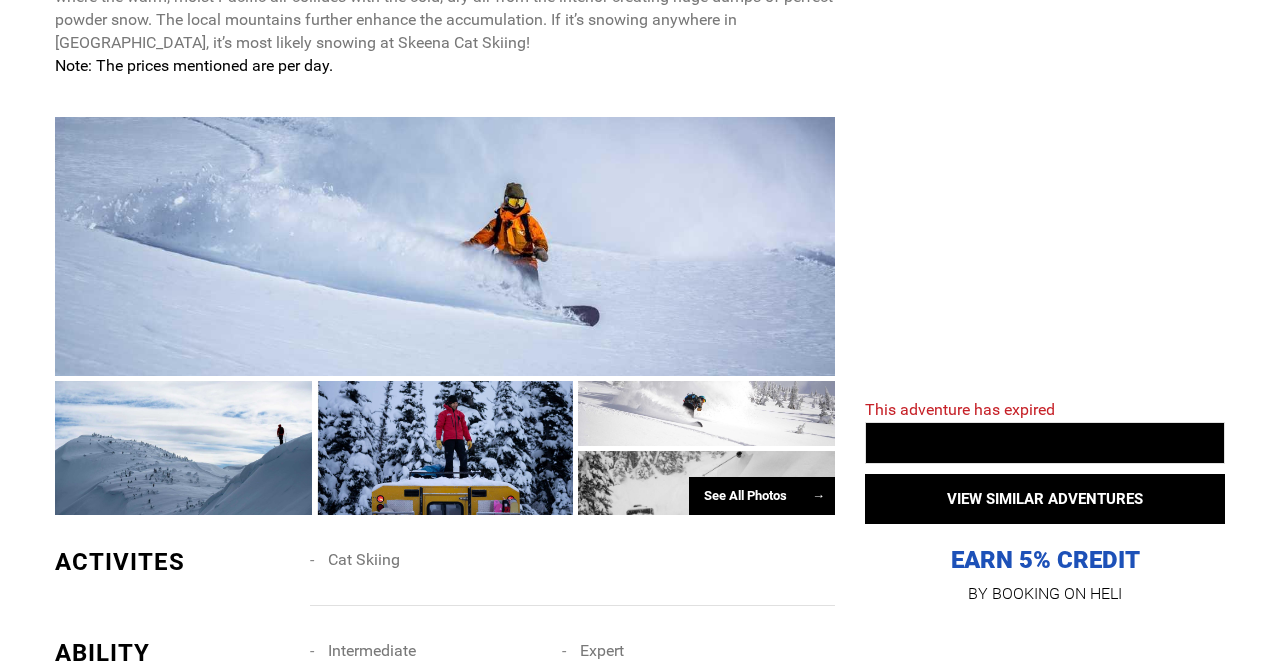 scroll, scrollTop: 1223, scrollLeft: 0, axis: vertical 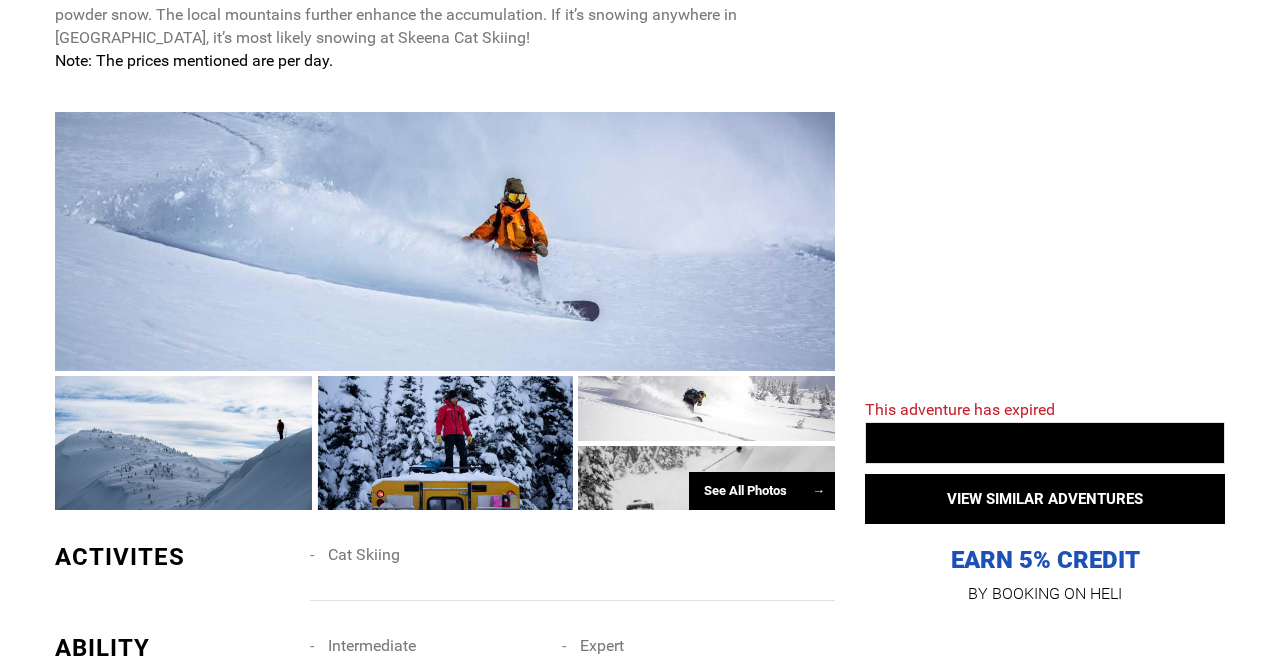 click on "See All Photos →" at bounding box center (762, 491) 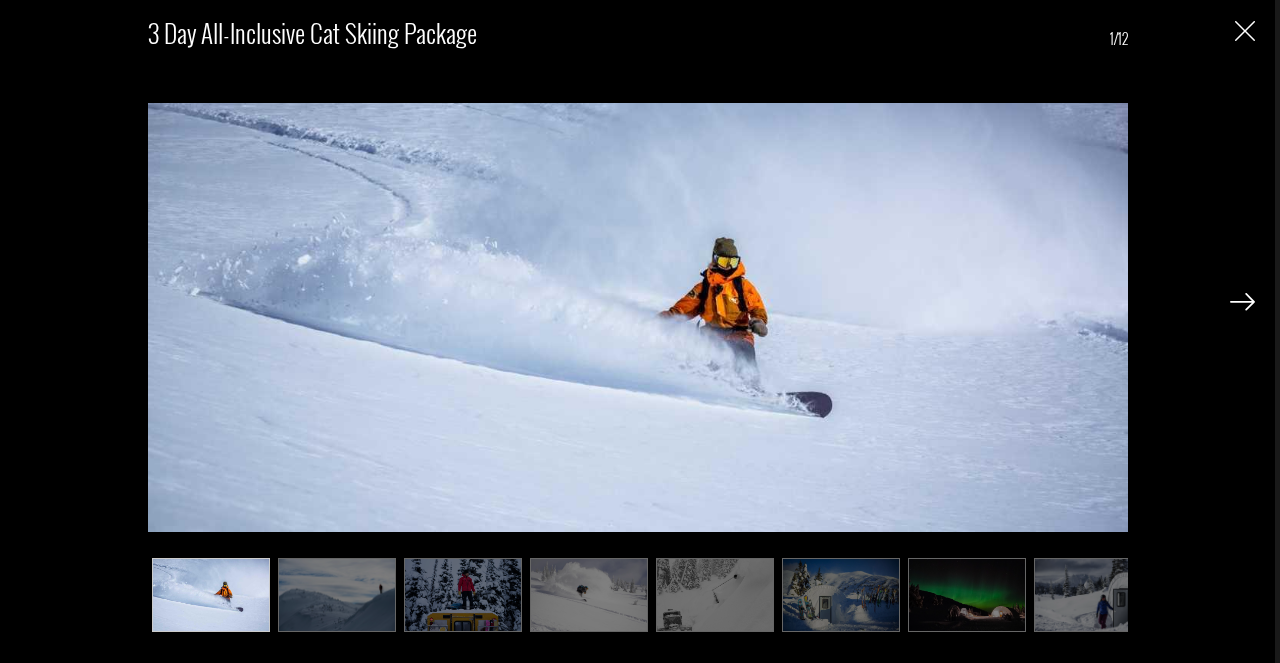 click at bounding box center [1242, 302] 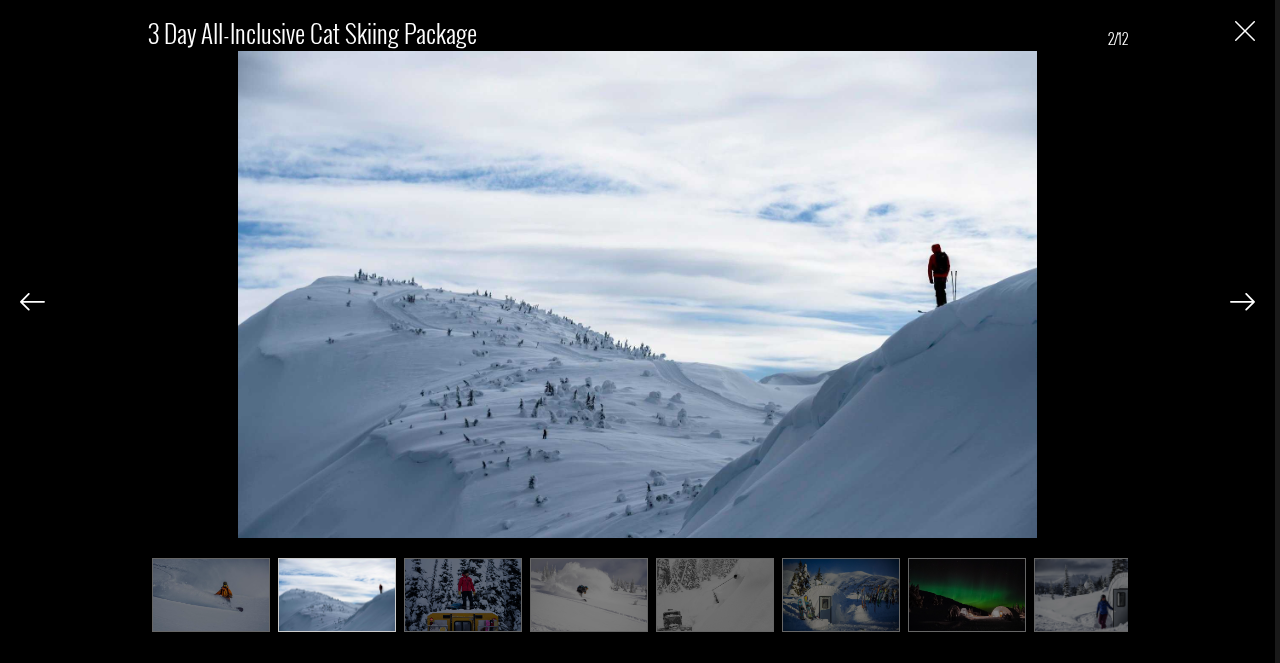 click at bounding box center (1242, 302) 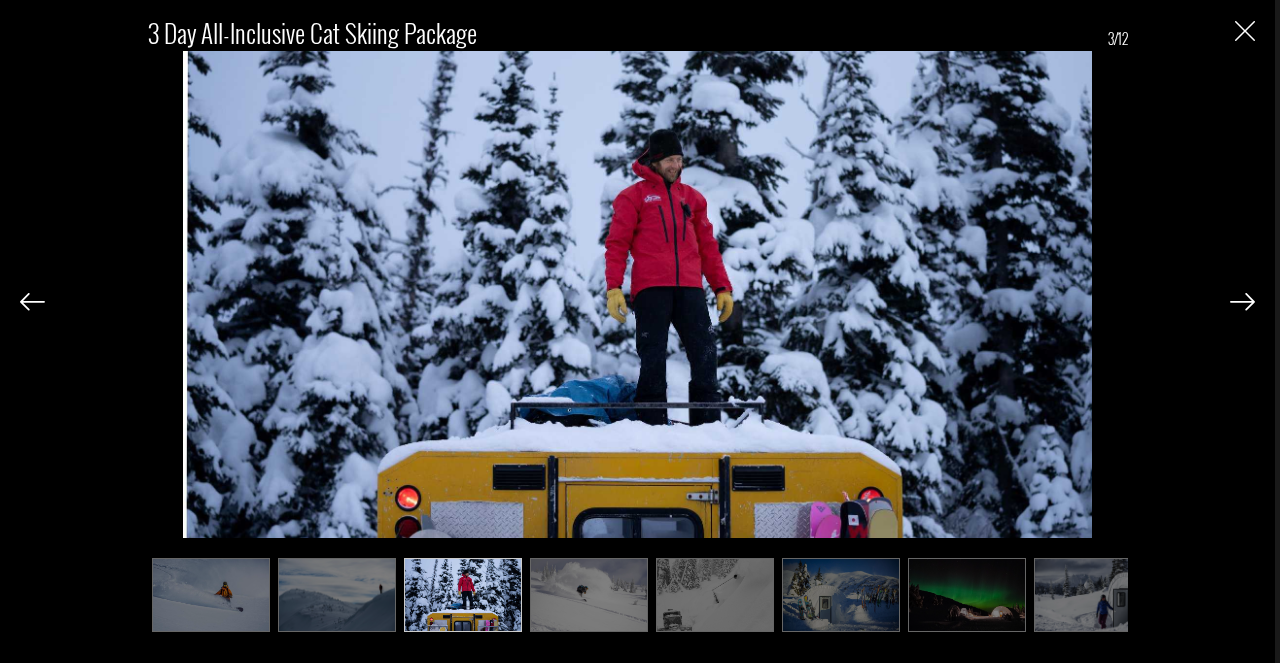 click at bounding box center [1242, 302] 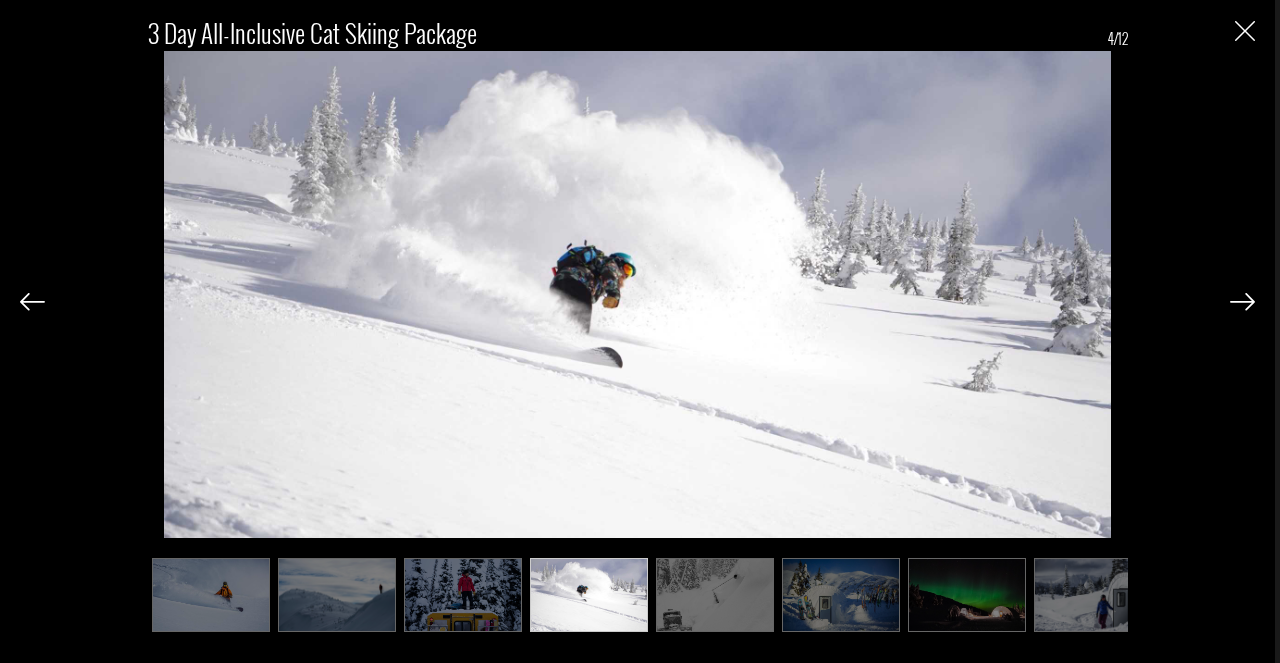click at bounding box center (1242, 302) 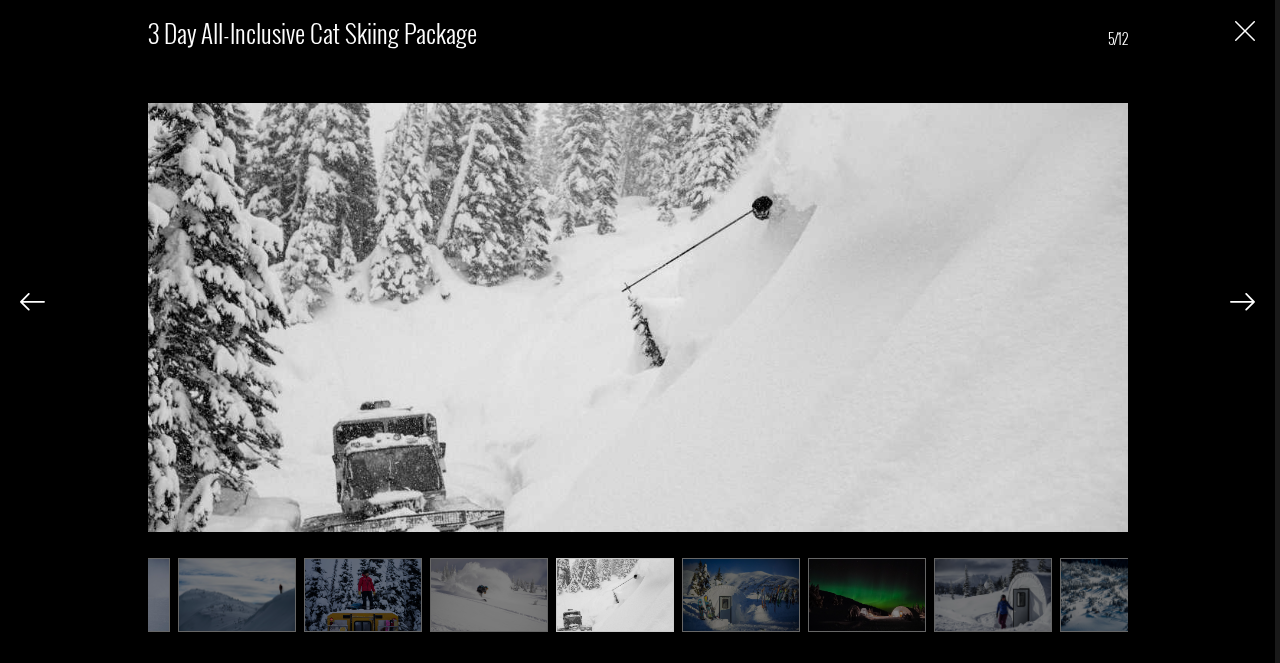click at bounding box center (1242, 302) 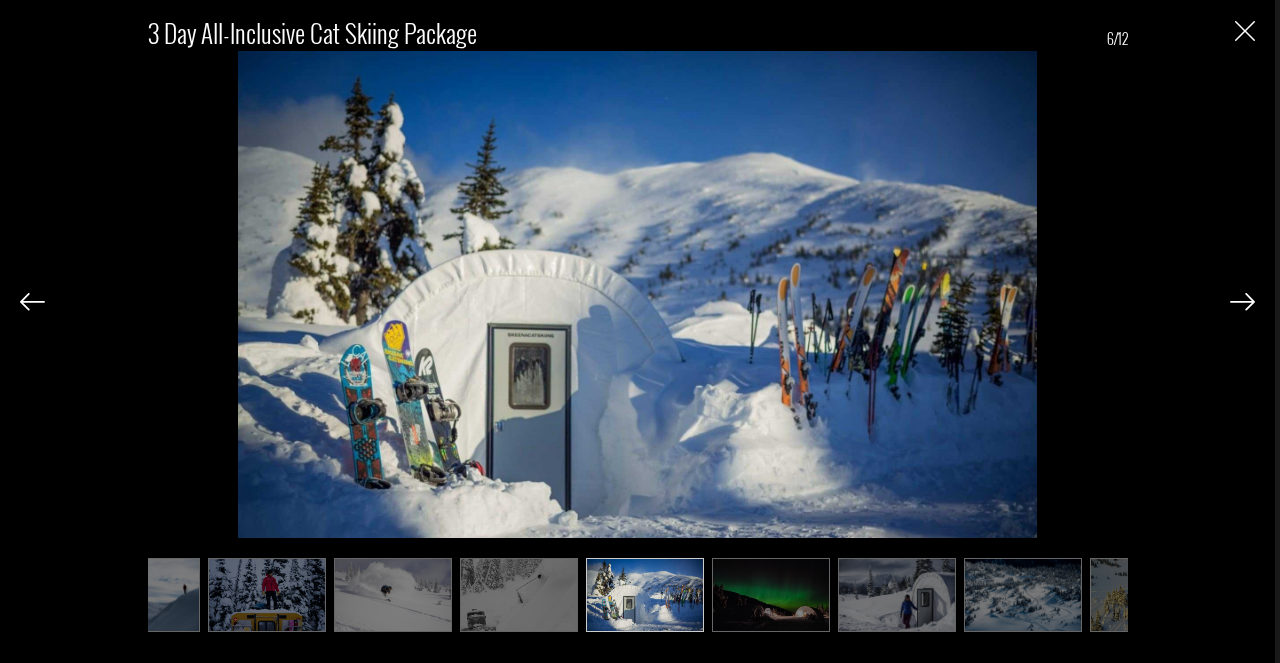 scroll, scrollTop: 0, scrollLeft: 200, axis: horizontal 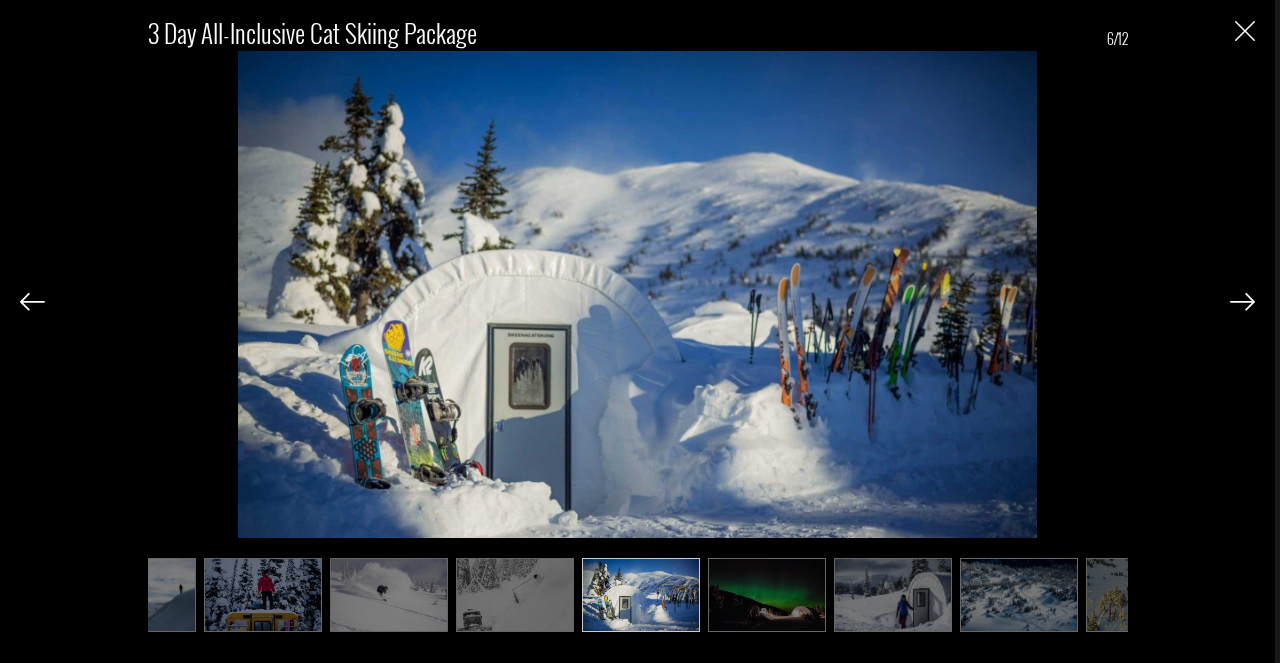 click at bounding box center [1242, 302] 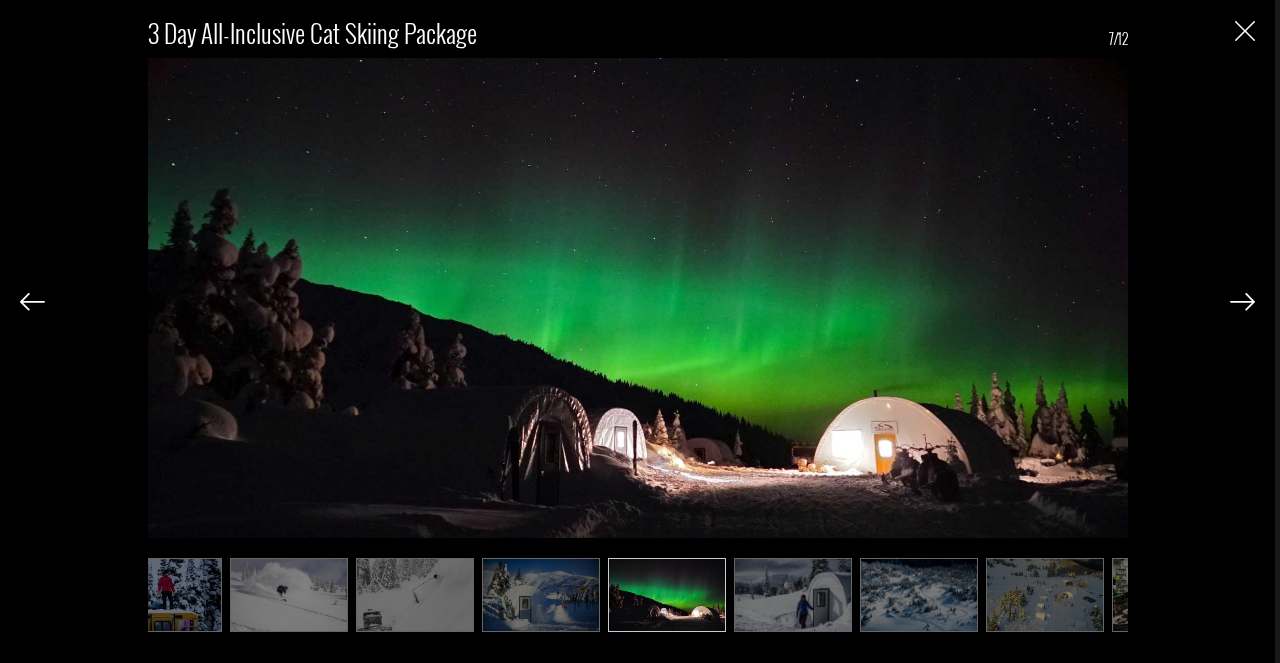 click at bounding box center (1242, 302) 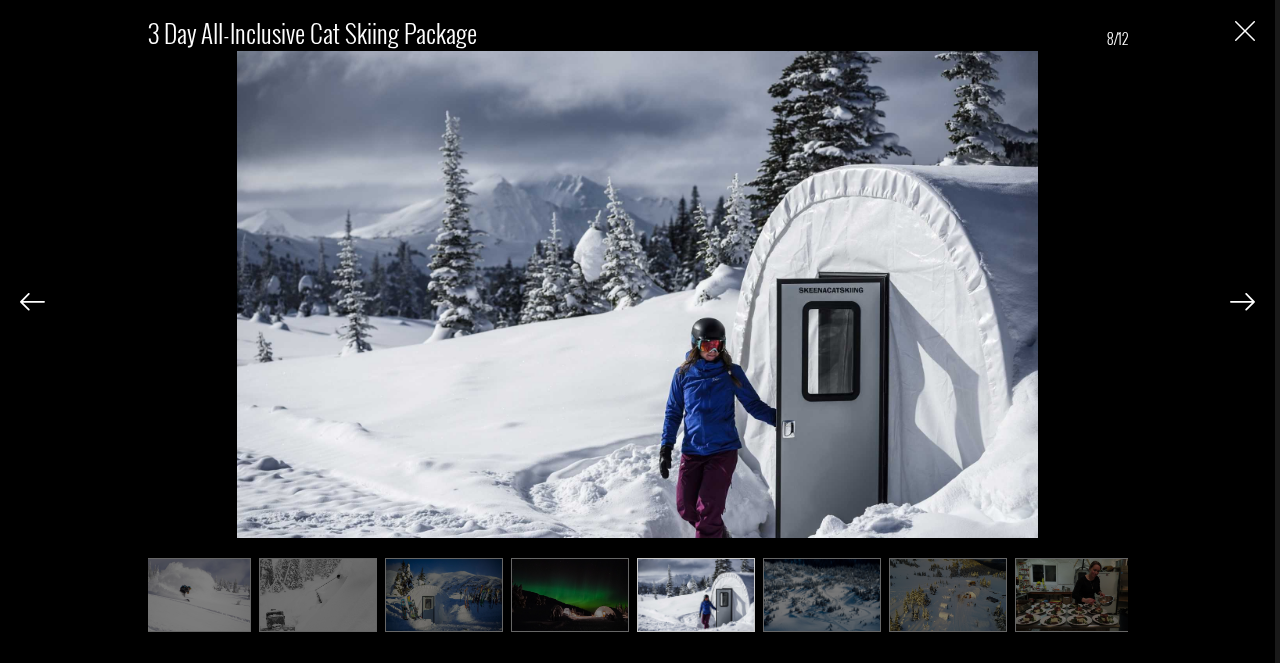 scroll, scrollTop: 0, scrollLeft: 400, axis: horizontal 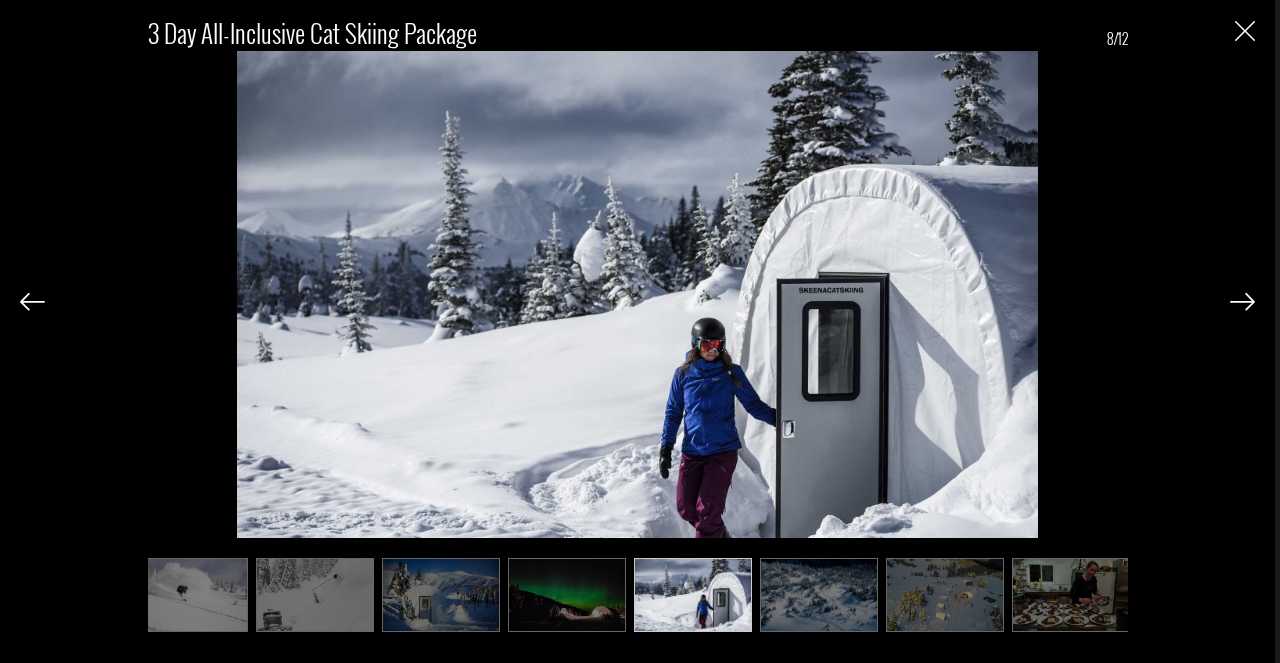 click at bounding box center [1242, 302] 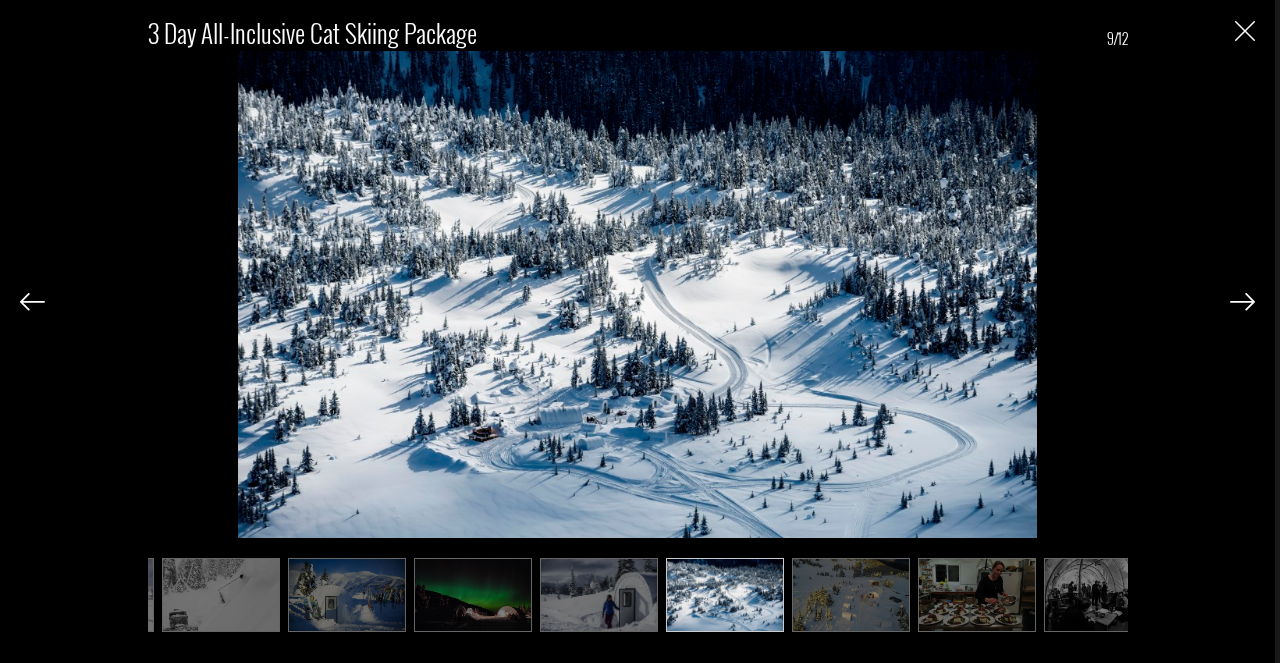 scroll, scrollTop: 0, scrollLeft: 500, axis: horizontal 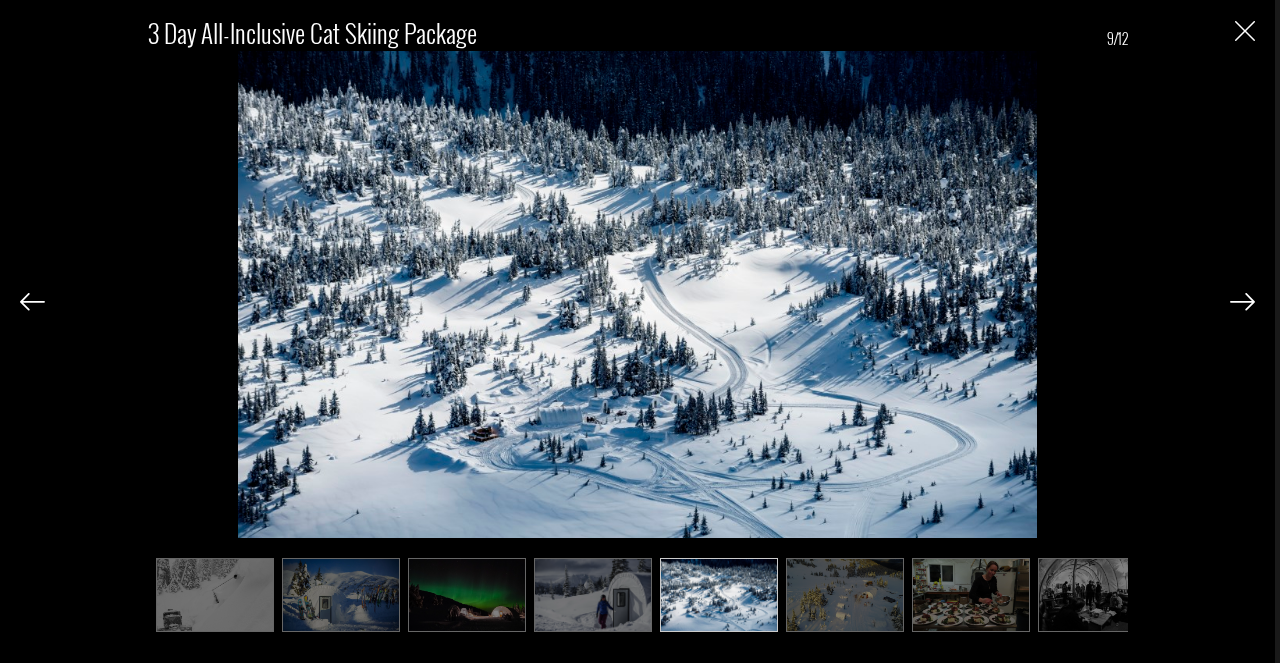 click at bounding box center [1242, 302] 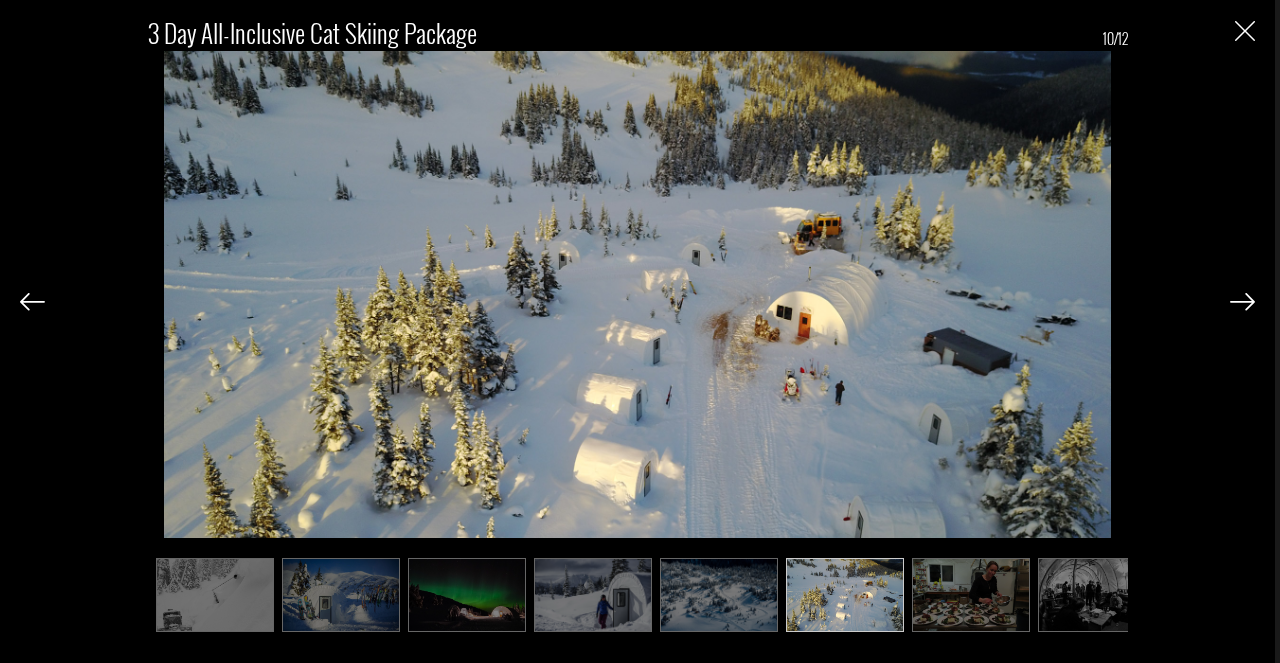scroll, scrollTop: 0, scrollLeft: 532, axis: horizontal 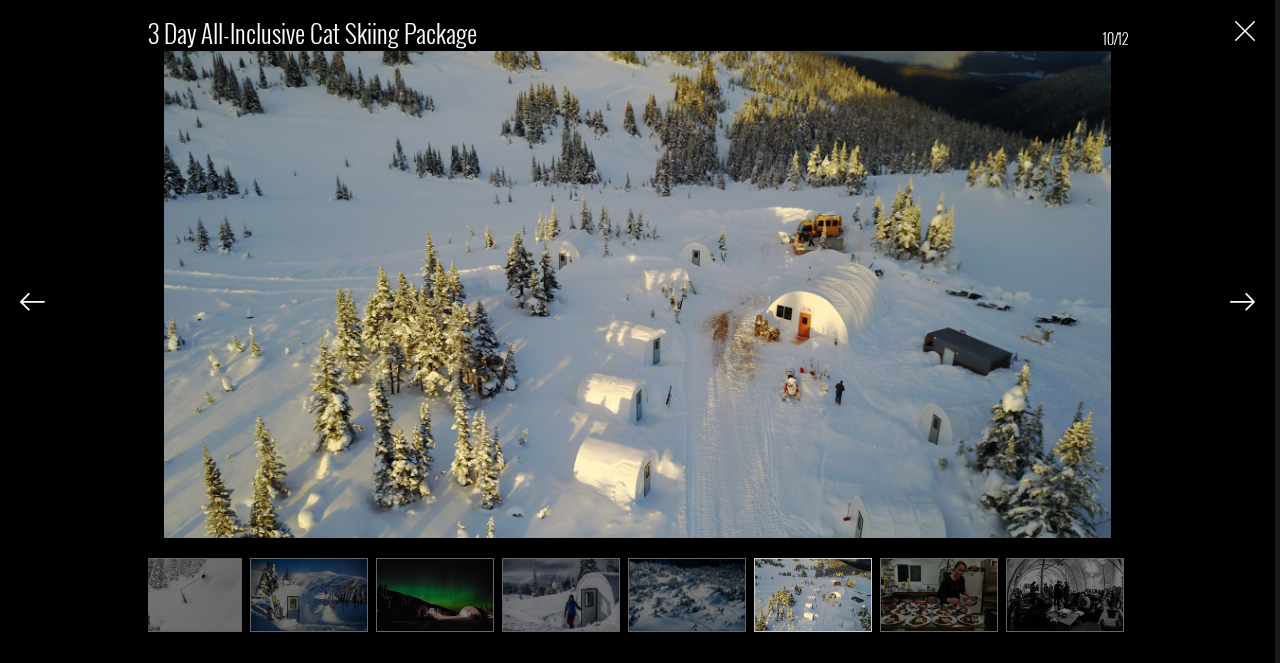click at bounding box center (1242, 302) 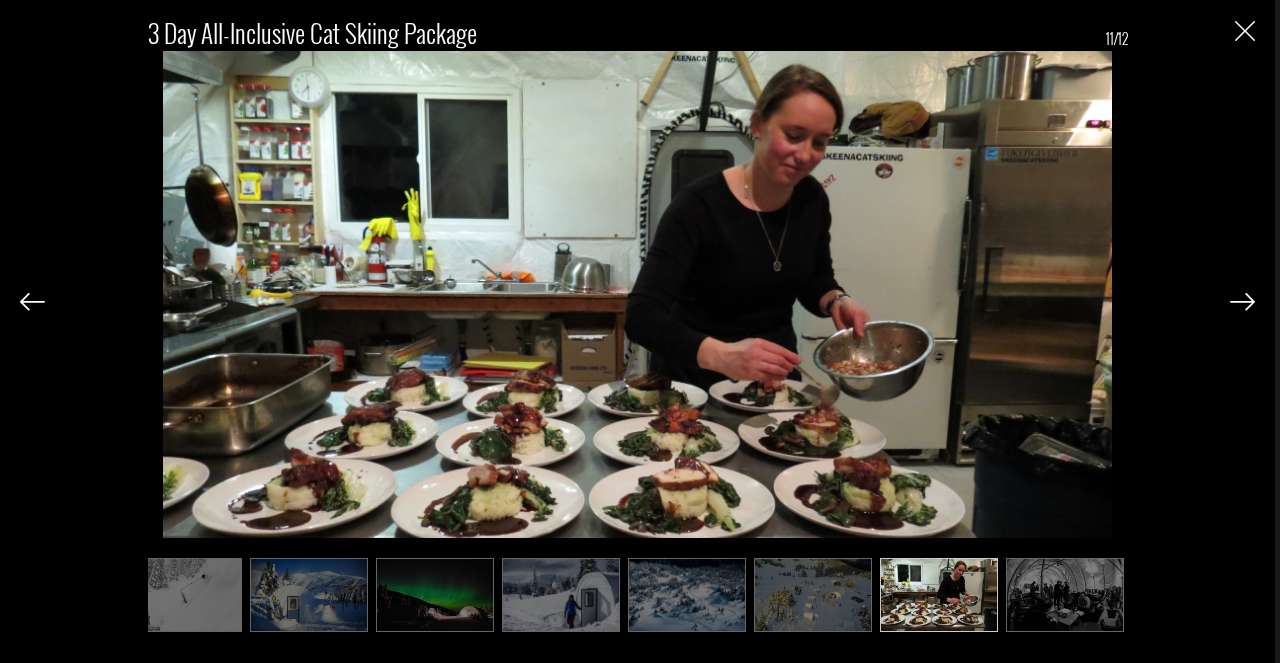 click at bounding box center [1242, 302] 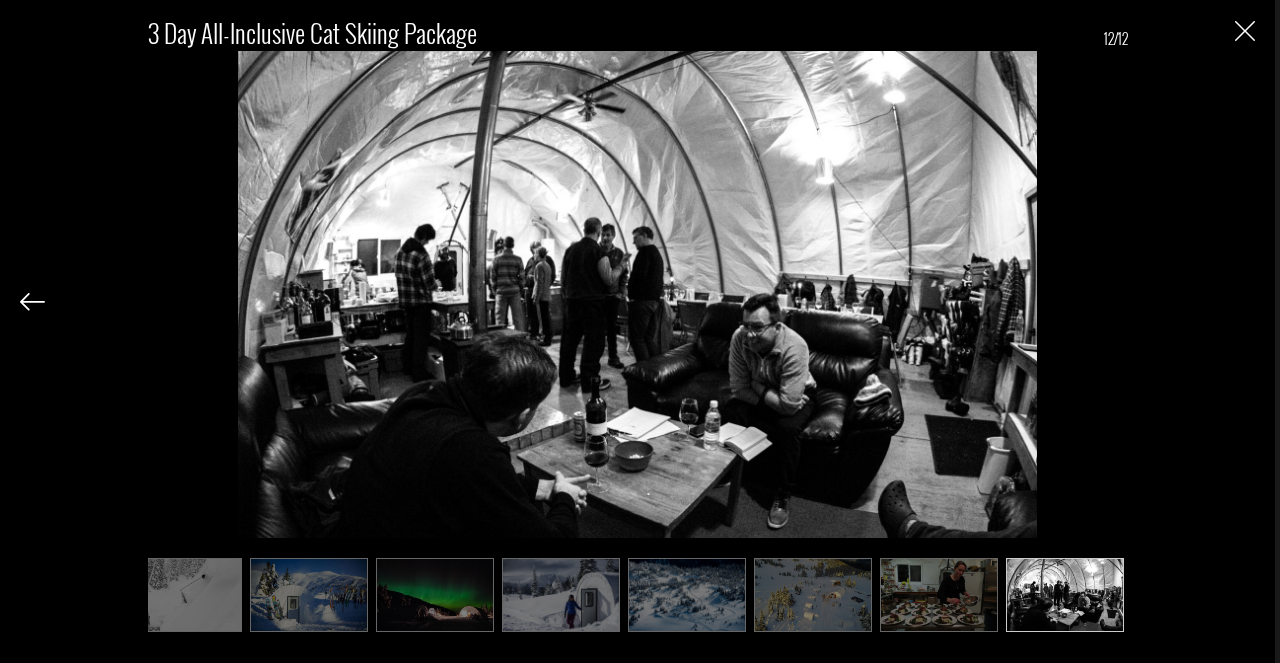 click on "3 Day All-inclusive Cat Skiing Package
12/12" at bounding box center [637, 315] 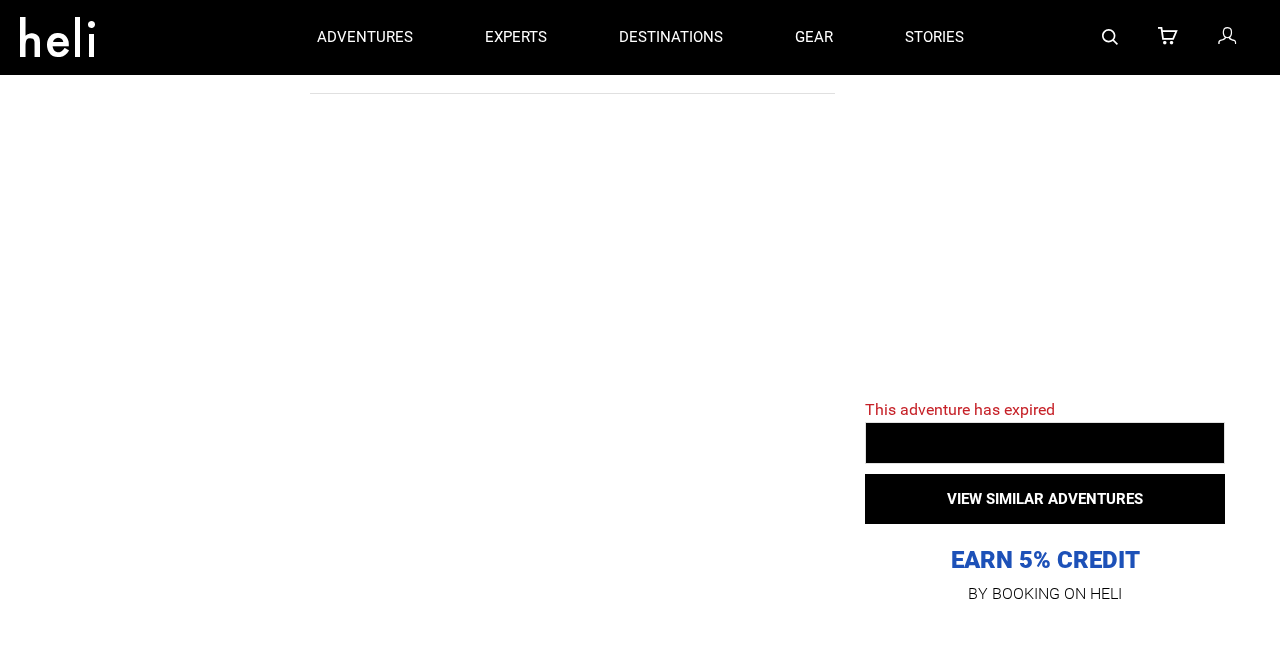 scroll, scrollTop: 2222, scrollLeft: 0, axis: vertical 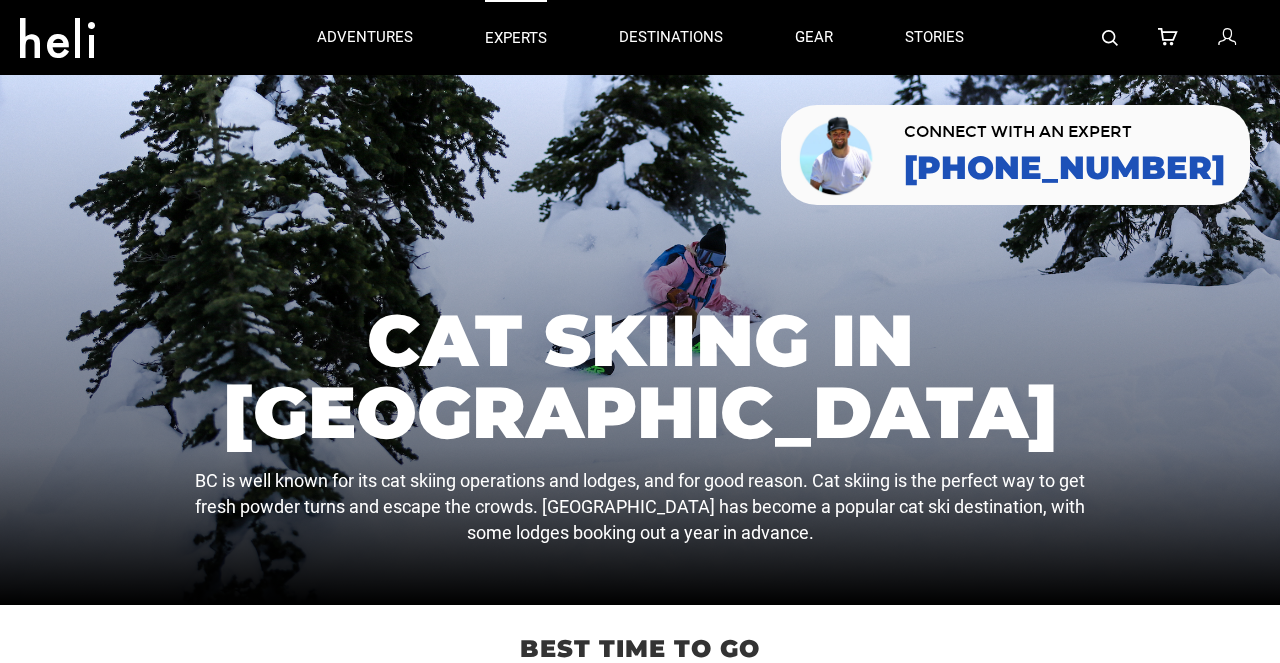 click on "experts" at bounding box center [516, 38] 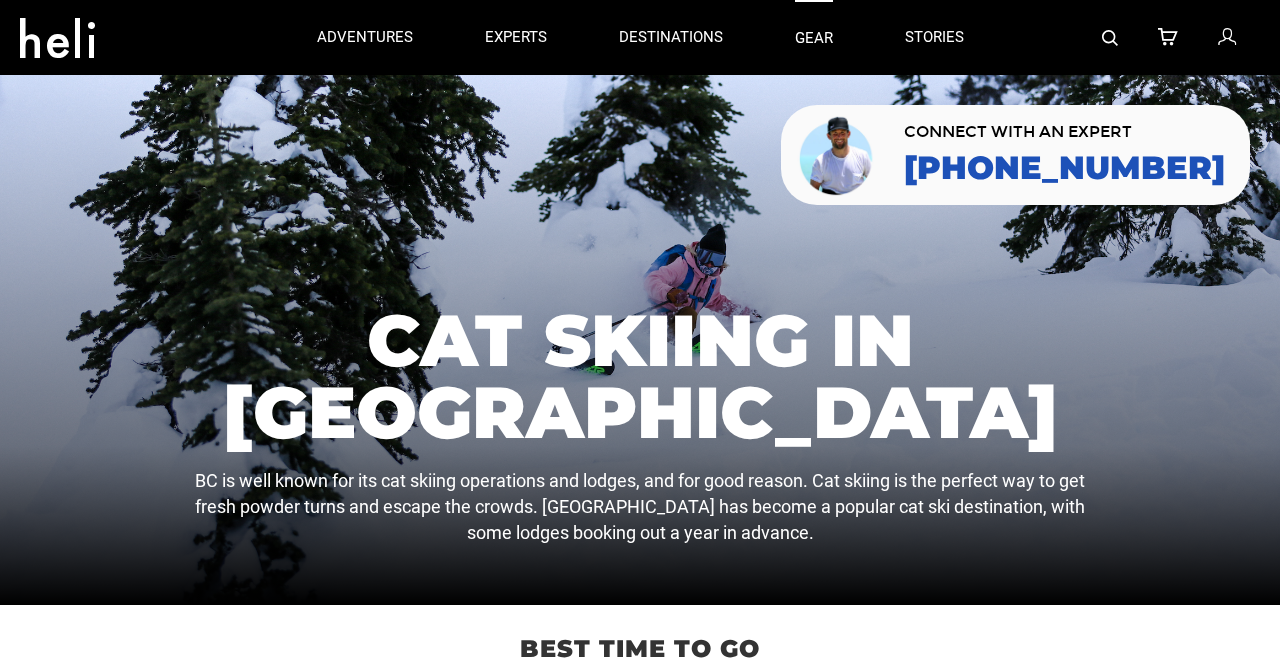 click on "gear" at bounding box center [814, 37] 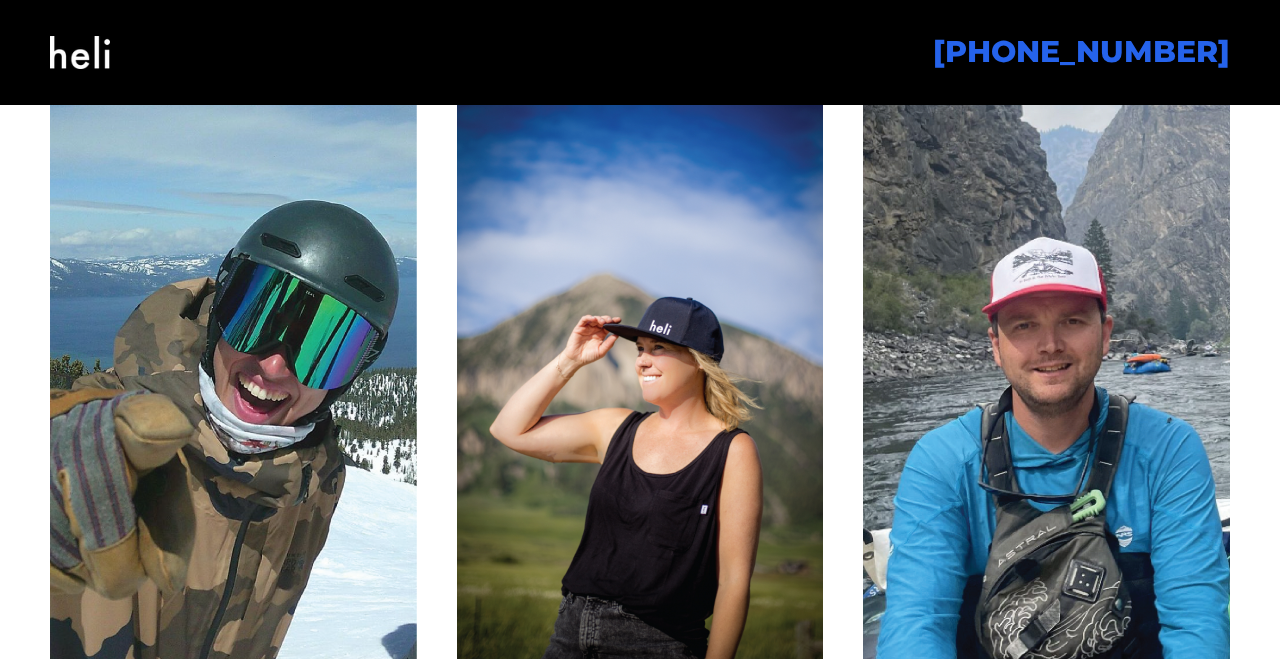 scroll, scrollTop: 2484, scrollLeft: 0, axis: vertical 